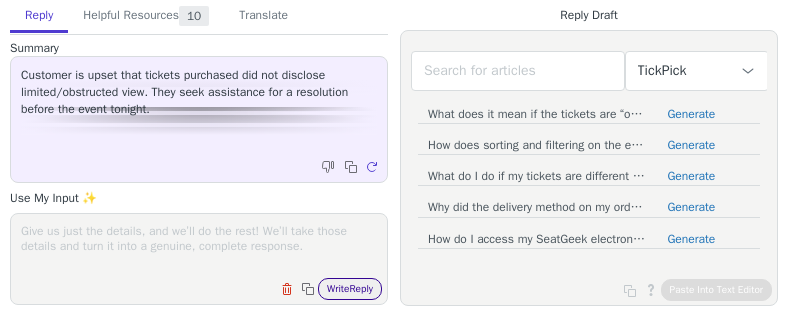 scroll, scrollTop: 0, scrollLeft: 0, axis: both 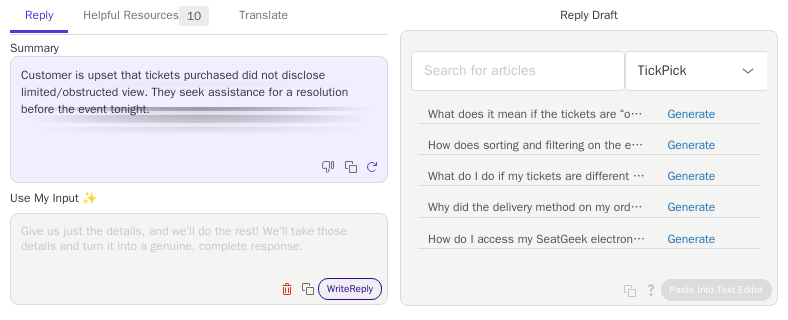 click on "Write  Reply" at bounding box center (350, 289) 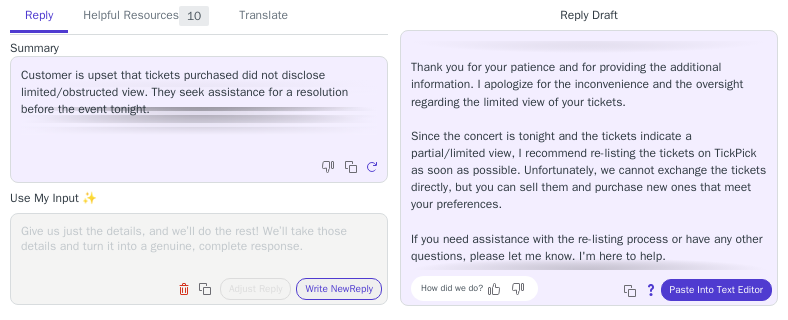 scroll, scrollTop: 0, scrollLeft: 0, axis: both 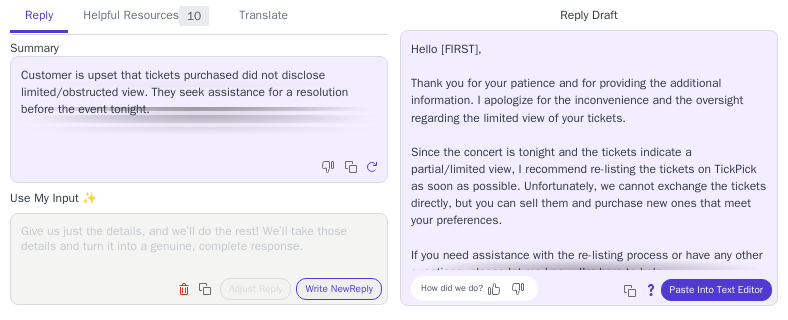 drag, startPoint x: 656, startPoint y: 109, endPoint x: 443, endPoint y: 91, distance: 213.75922 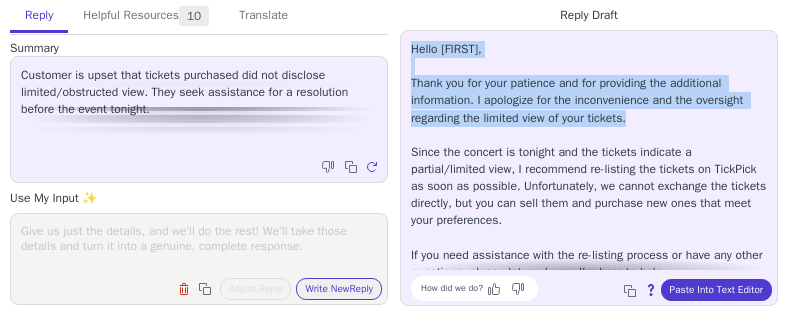 drag, startPoint x: 645, startPoint y: 115, endPoint x: 404, endPoint y: 47, distance: 250.40967 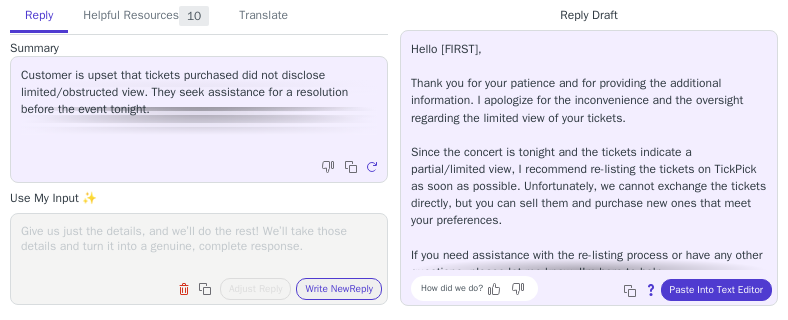 click at bounding box center (199, 246) 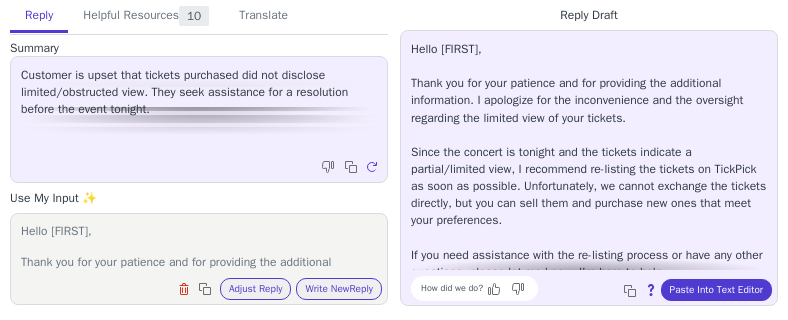 scroll, scrollTop: 78, scrollLeft: 0, axis: vertical 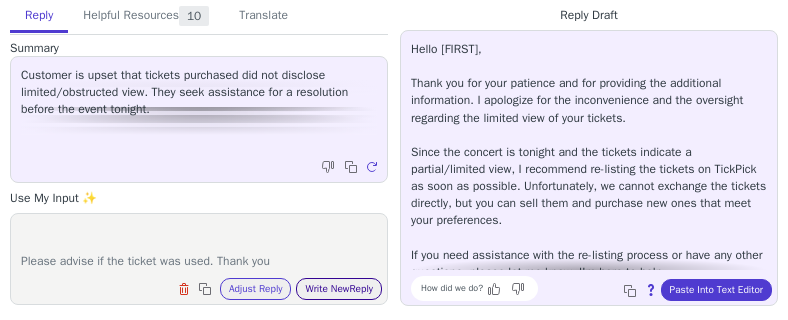 type on "Hello Krystal,
Thank you for your patience and for providing the additional information. I apologize for the inconvenience and the oversight regarding the limited view of your tickets.
Please advise if the ticket was used. Thank you" 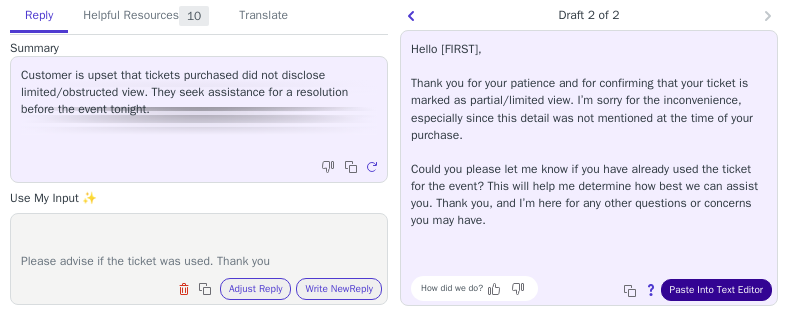 click on "Paste Into Text Editor" at bounding box center (716, 290) 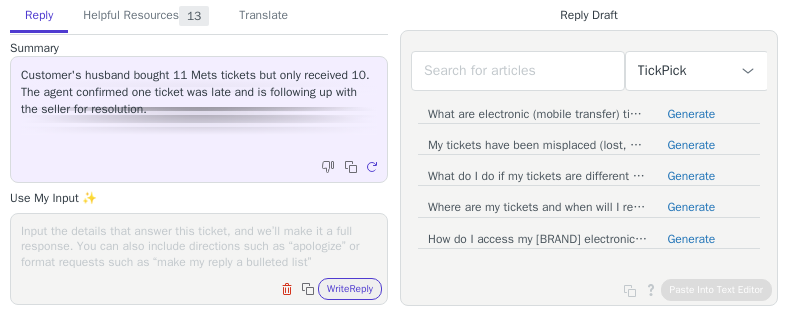 scroll, scrollTop: 0, scrollLeft: 0, axis: both 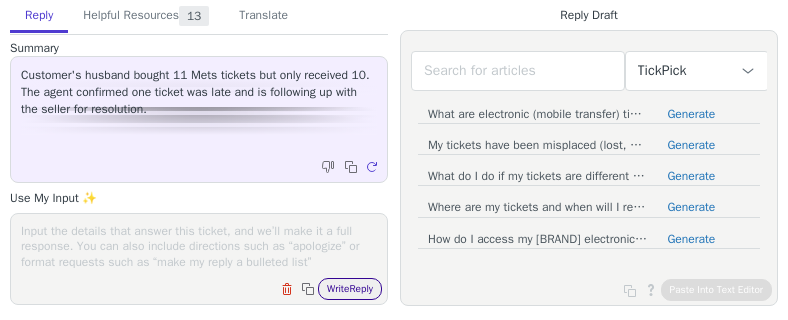 click on "Write  Reply" at bounding box center (350, 289) 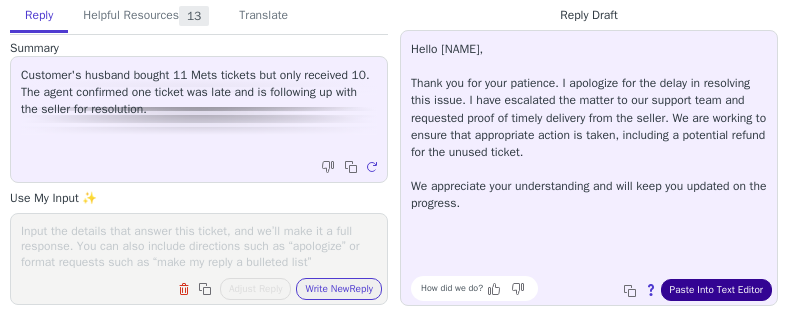 click on "Paste Into Text Editor" at bounding box center [716, 290] 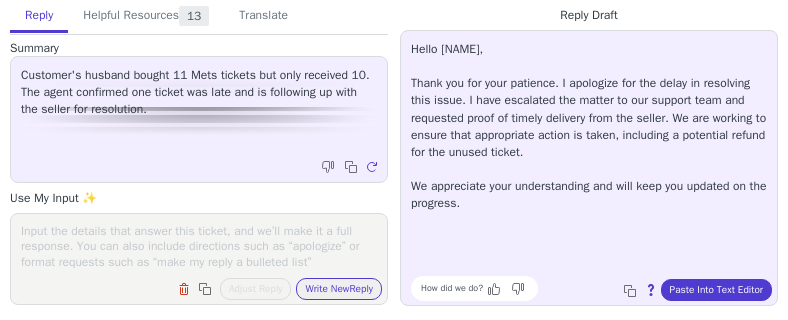 click at bounding box center [199, 246] 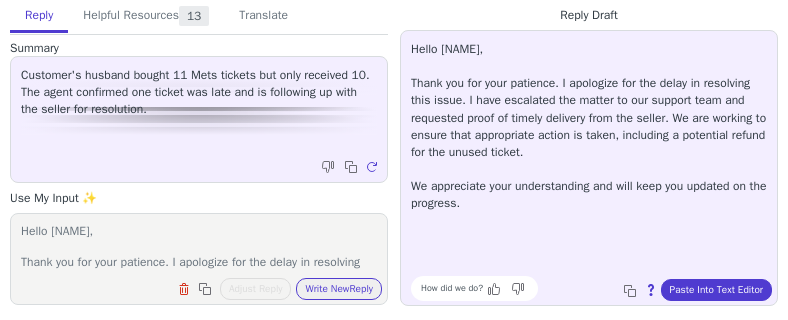 scroll, scrollTop: 93, scrollLeft: 0, axis: vertical 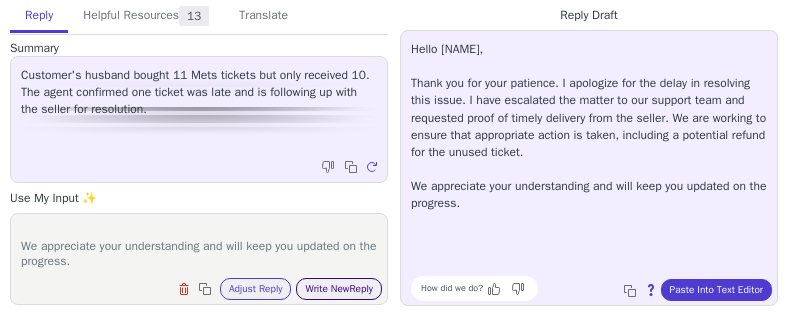 type on "Hello [NAME],
Thank you for your patience. I apologize for the delay in resolving this issue. I have escalated the matter to our support team. they are still reviwing this matter We are working to ensure that appropriate action is taken,
We appreciate your understanding and will keep you updated on the progress." 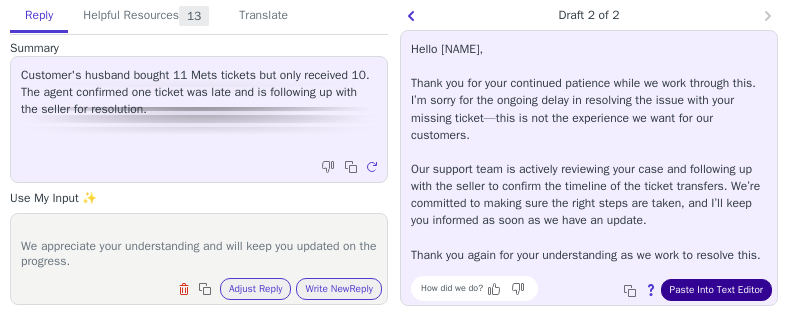 click on "Paste Into Text Editor" at bounding box center [716, 290] 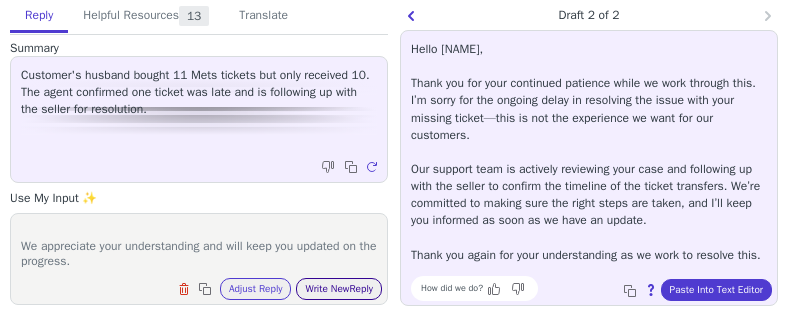 click on "Write New  Reply" at bounding box center [339, 289] 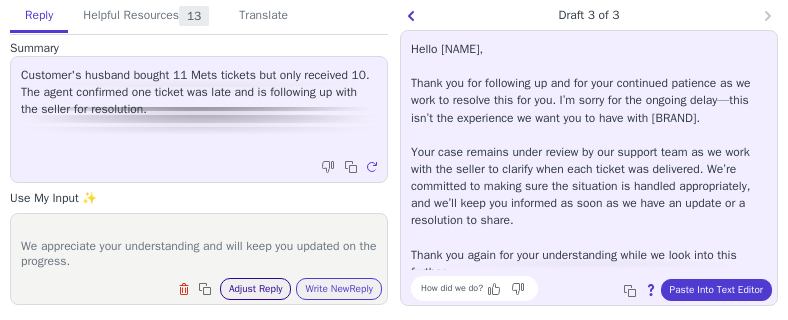 click on "Adjust Reply" at bounding box center (256, 289) 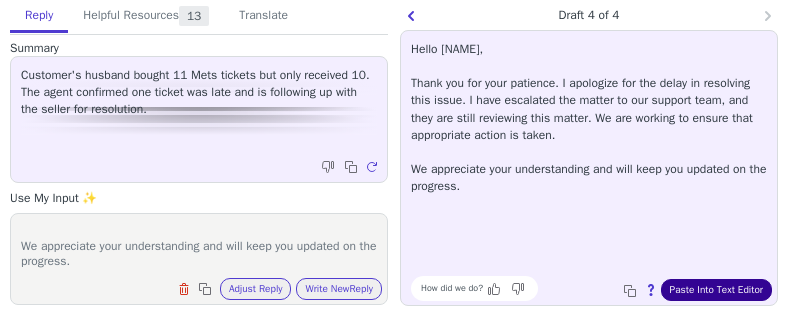 click on "Paste Into Text Editor" at bounding box center [716, 290] 